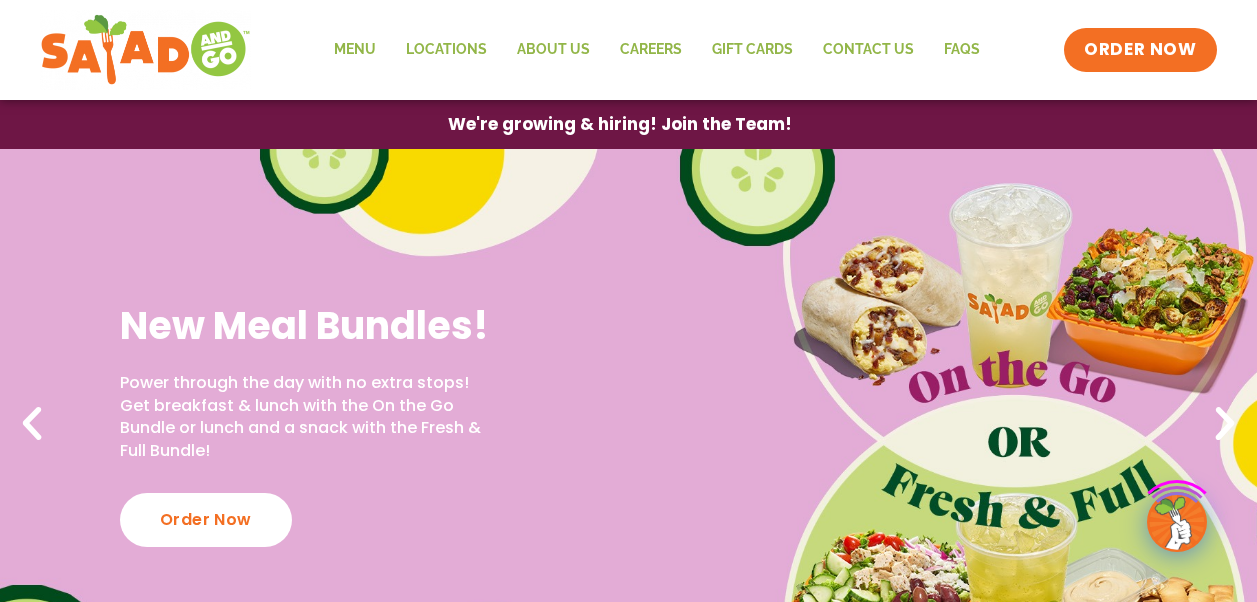 scroll, scrollTop: 0, scrollLeft: 0, axis: both 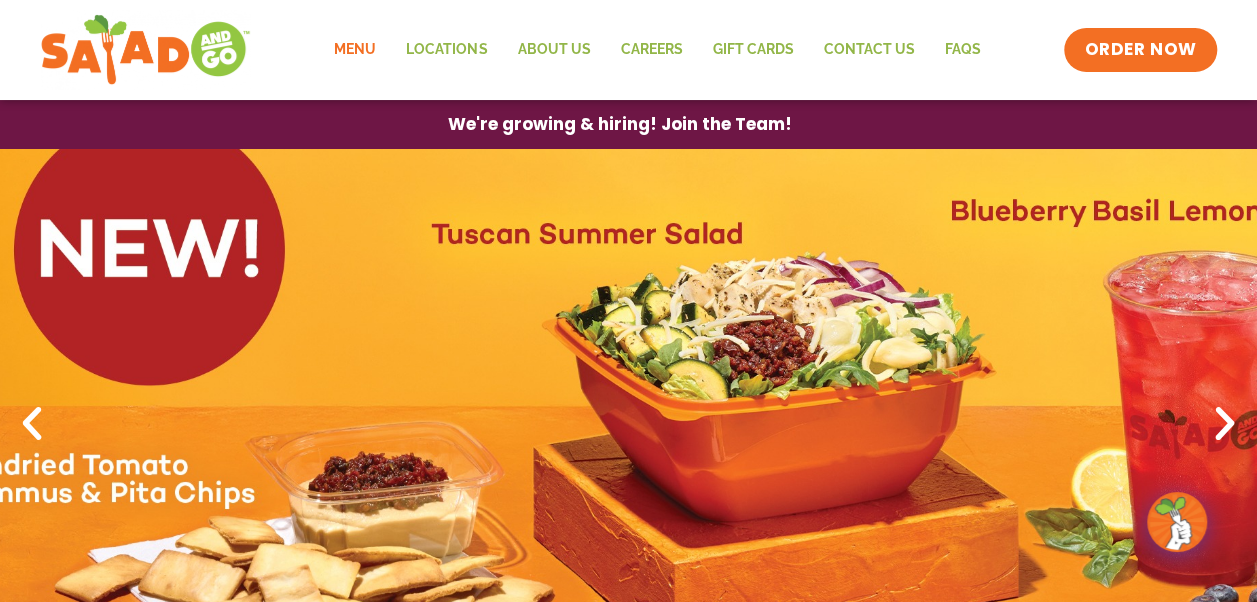 click on "Menu" 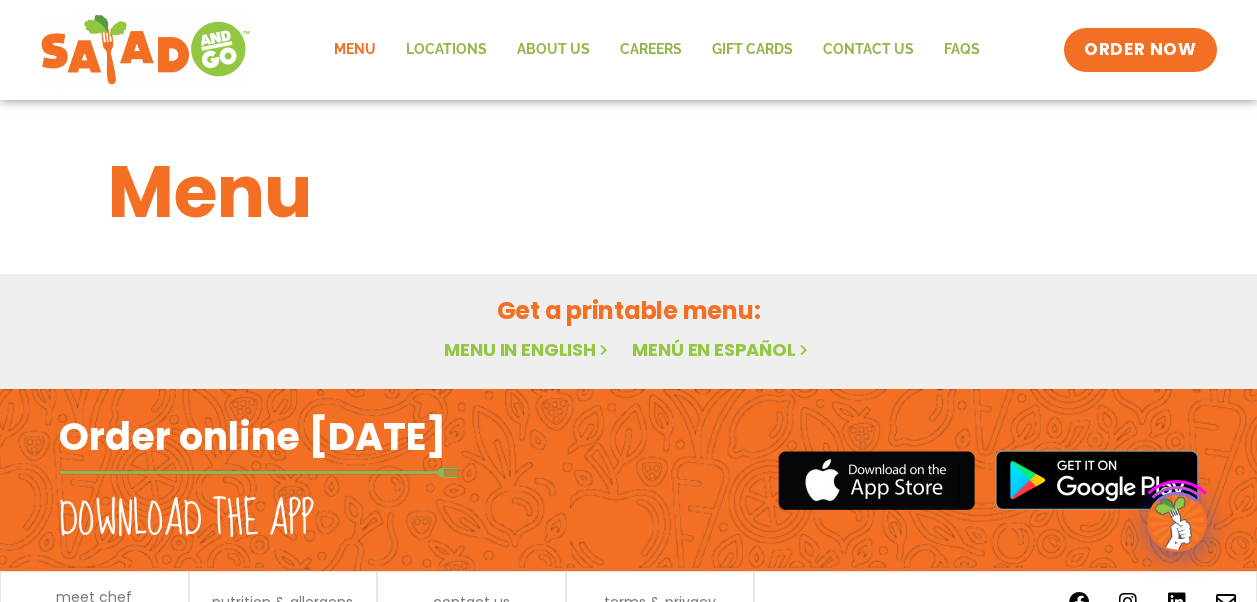 scroll, scrollTop: 0, scrollLeft: 0, axis: both 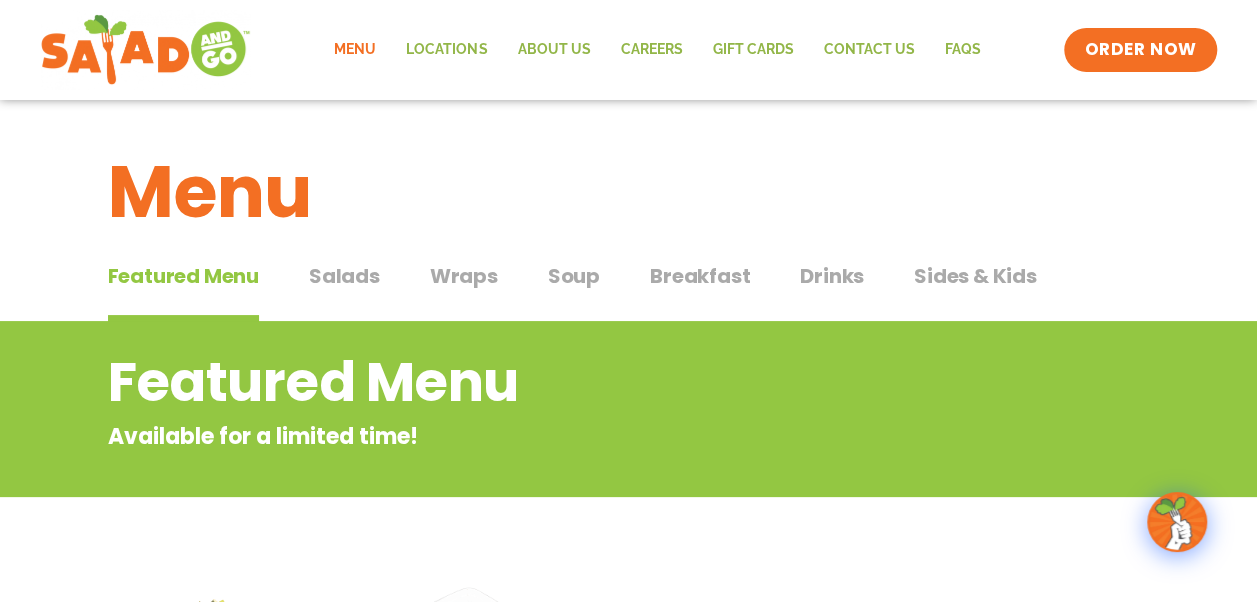 click on "Breakfast" at bounding box center [700, 276] 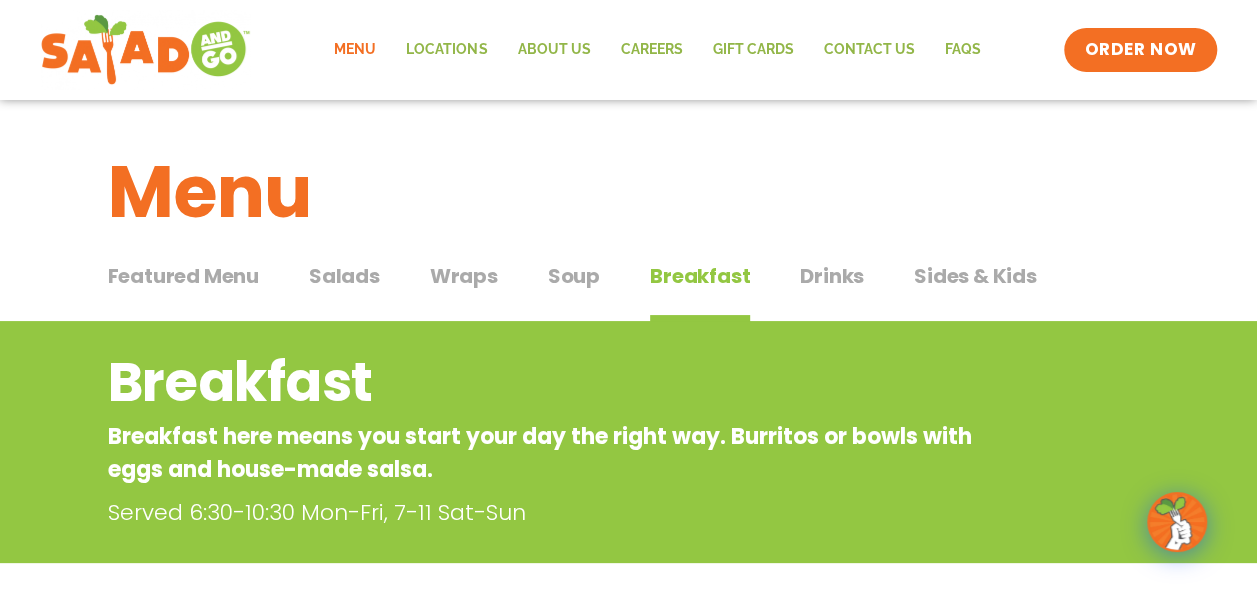 type 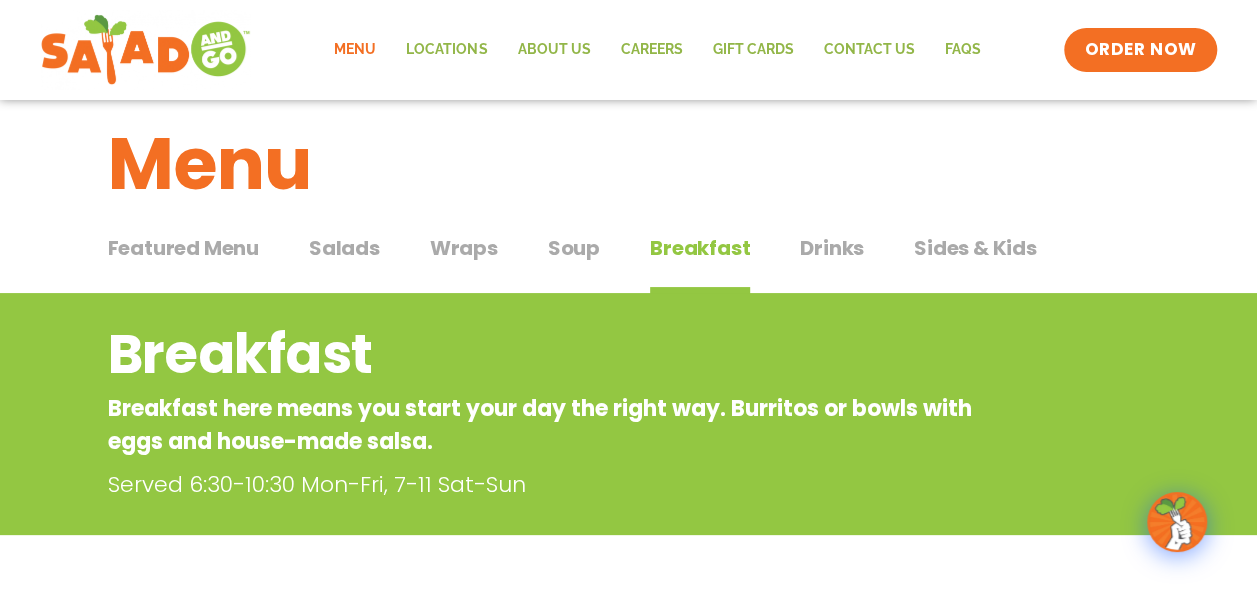 scroll, scrollTop: 0, scrollLeft: 0, axis: both 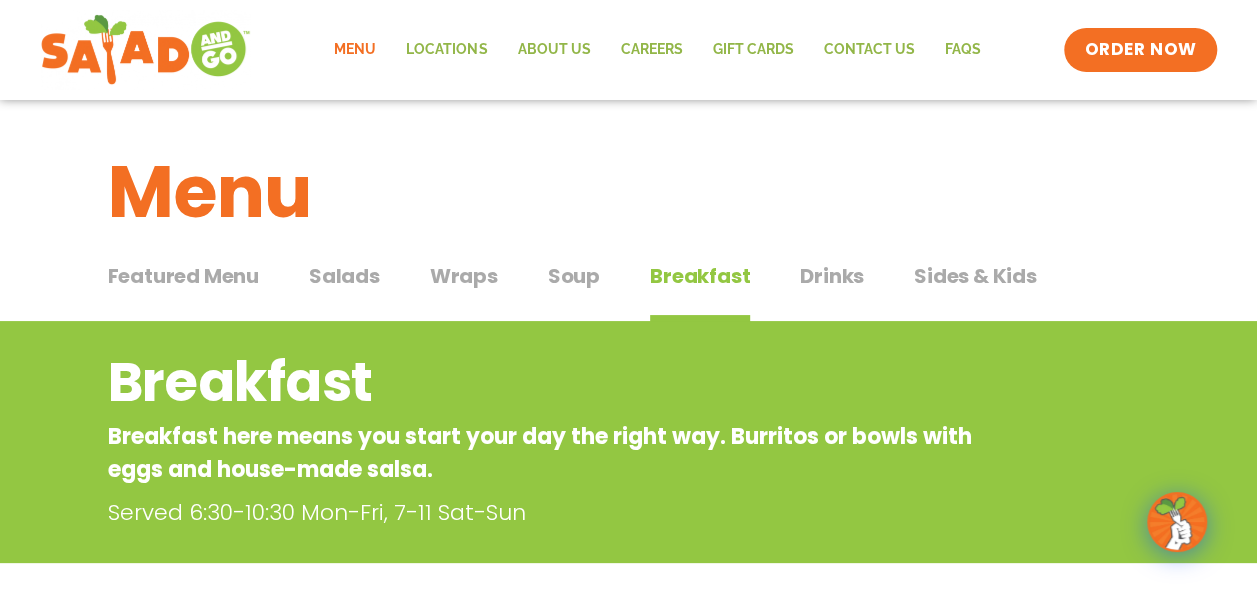 click on "Salads" at bounding box center (344, 276) 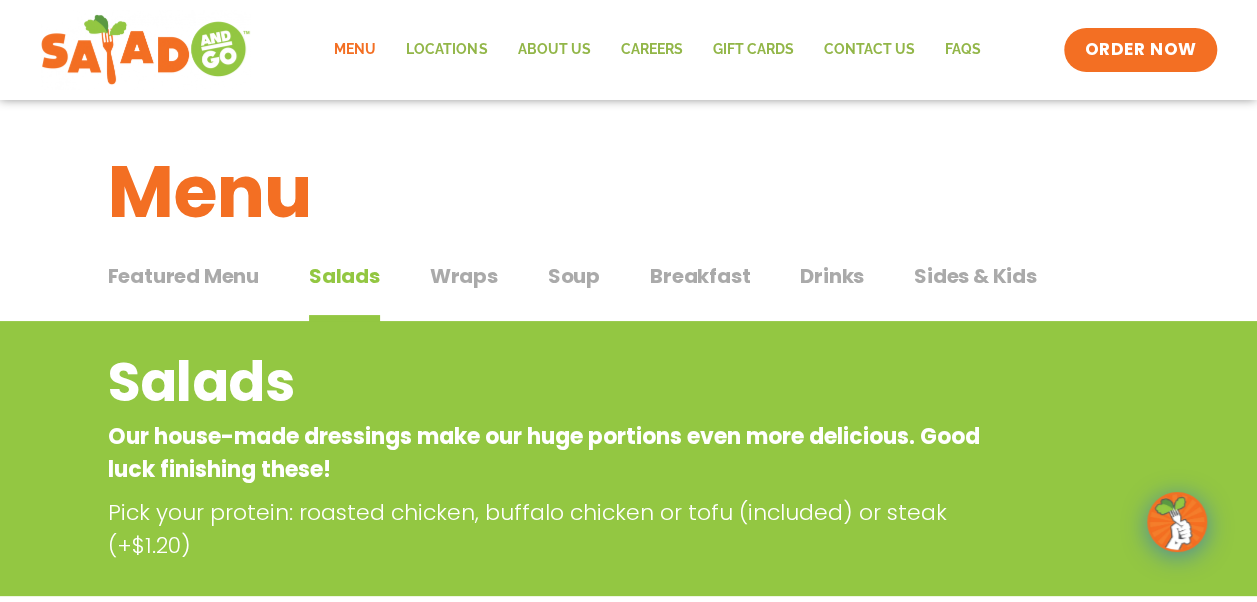 type 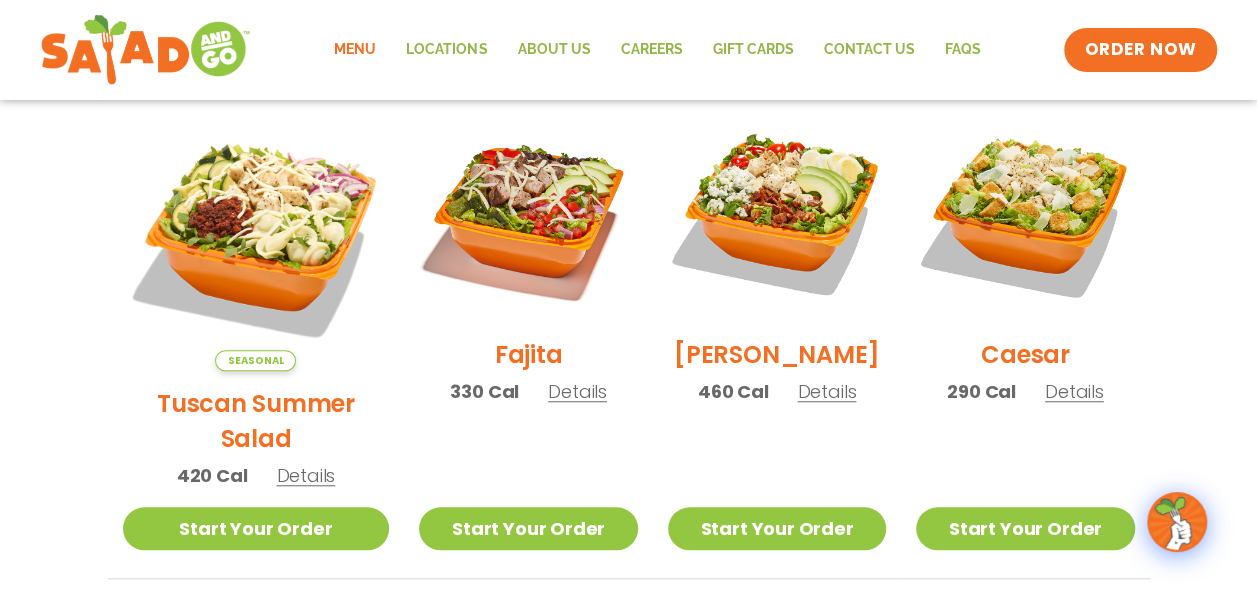 scroll, scrollTop: 600, scrollLeft: 0, axis: vertical 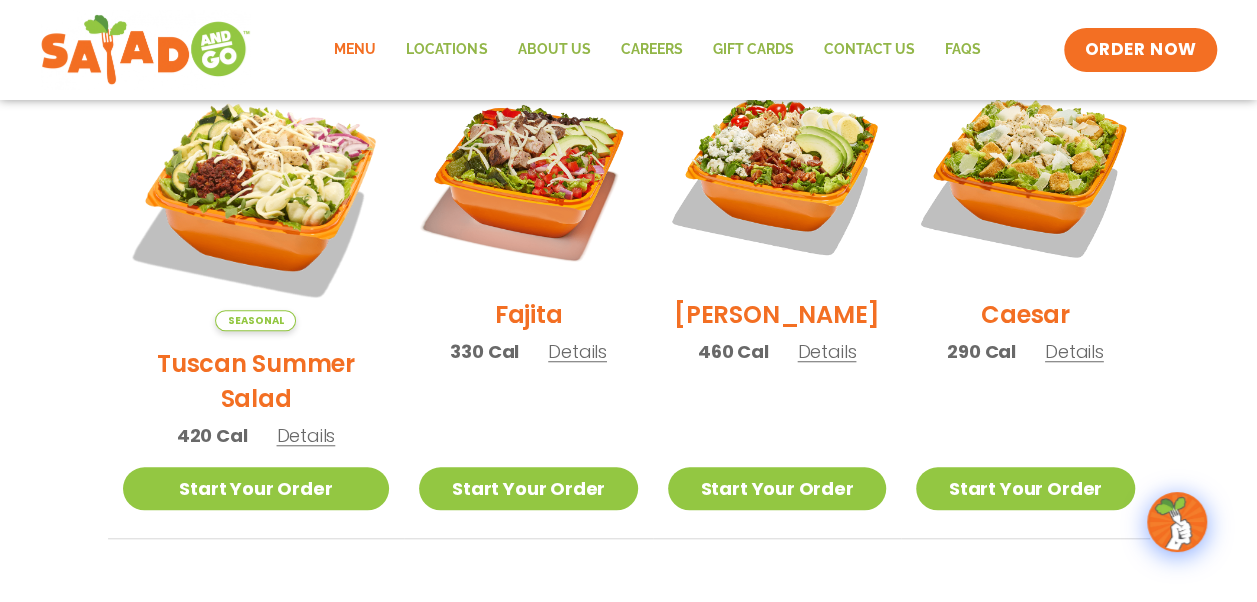 click on "Tuscan Summer Salad" at bounding box center (256, 381) 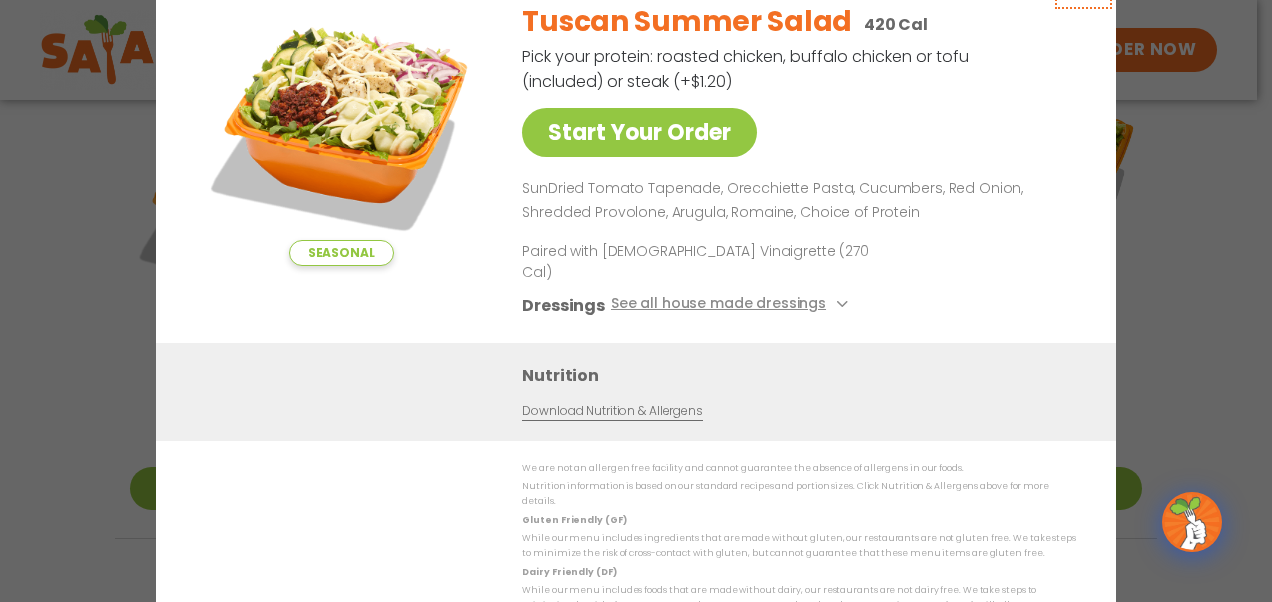 click at bounding box center (1083, -21) 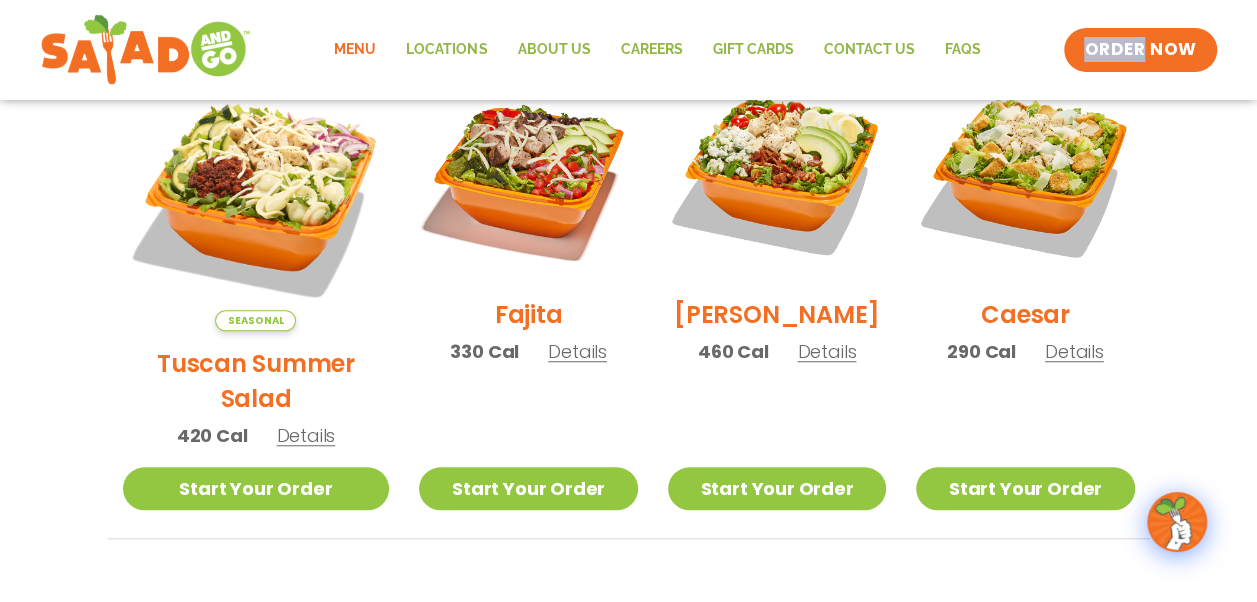 click on "Menu Locations About Us Careers GIFT CARDS Contact Us FAQs     Menu Menu Locations About Us Careers GIFT CARDS Contact Us FAQs       ORDER NOW" at bounding box center [628, 50] 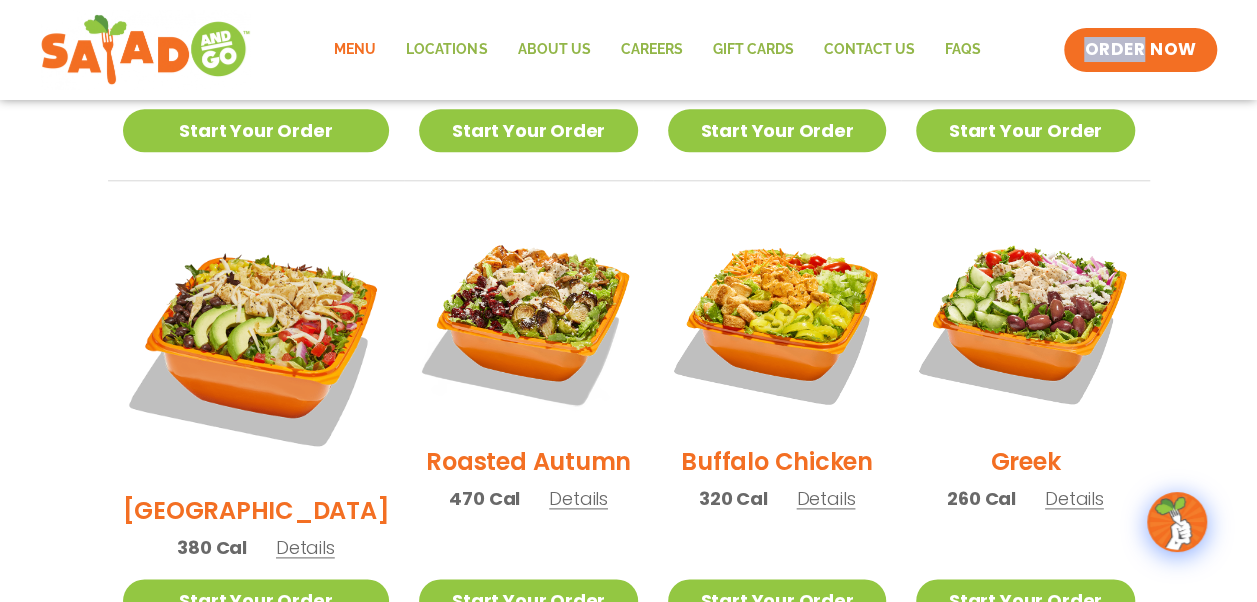 scroll, scrollTop: 960, scrollLeft: 0, axis: vertical 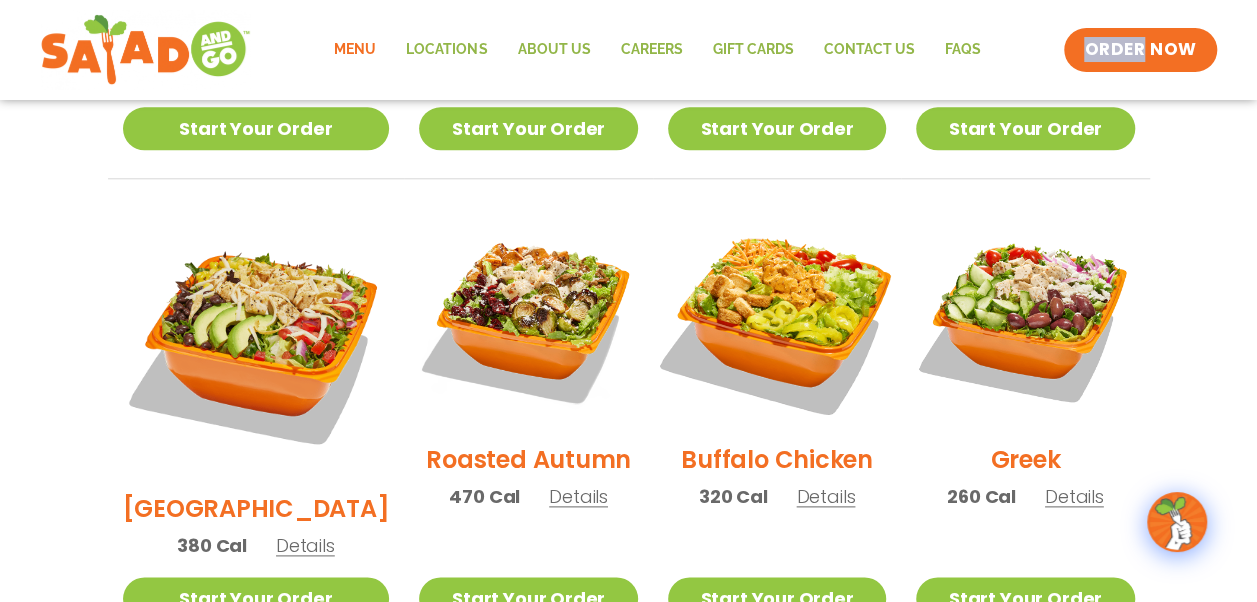 click at bounding box center [777, 318] 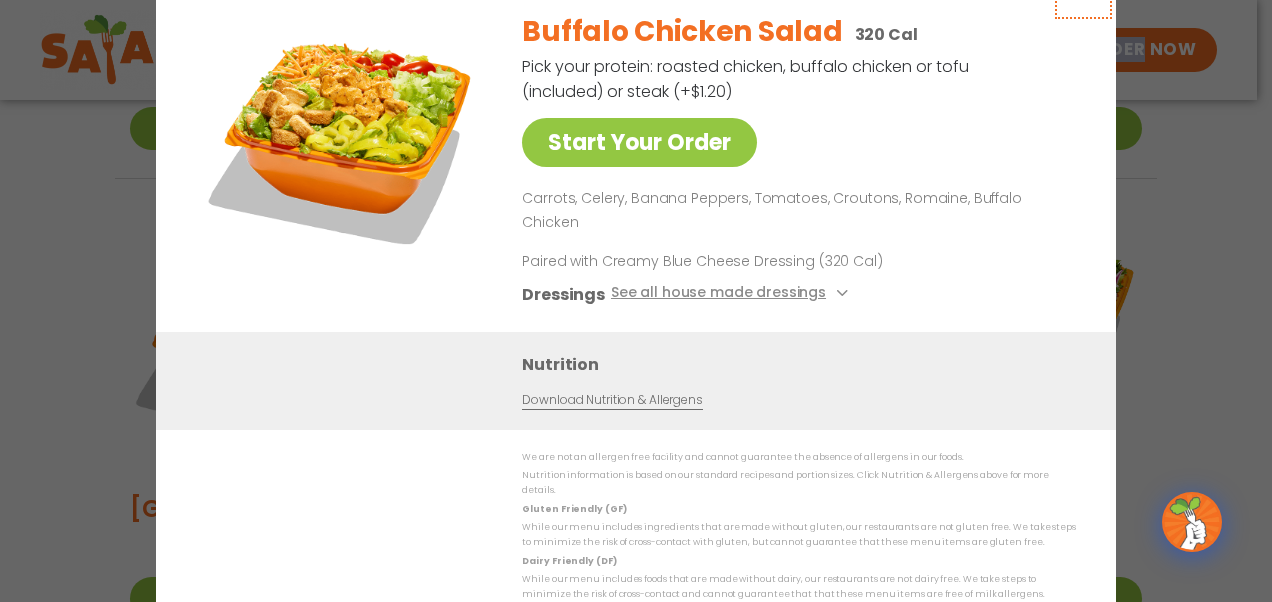 click at bounding box center (1083, -11) 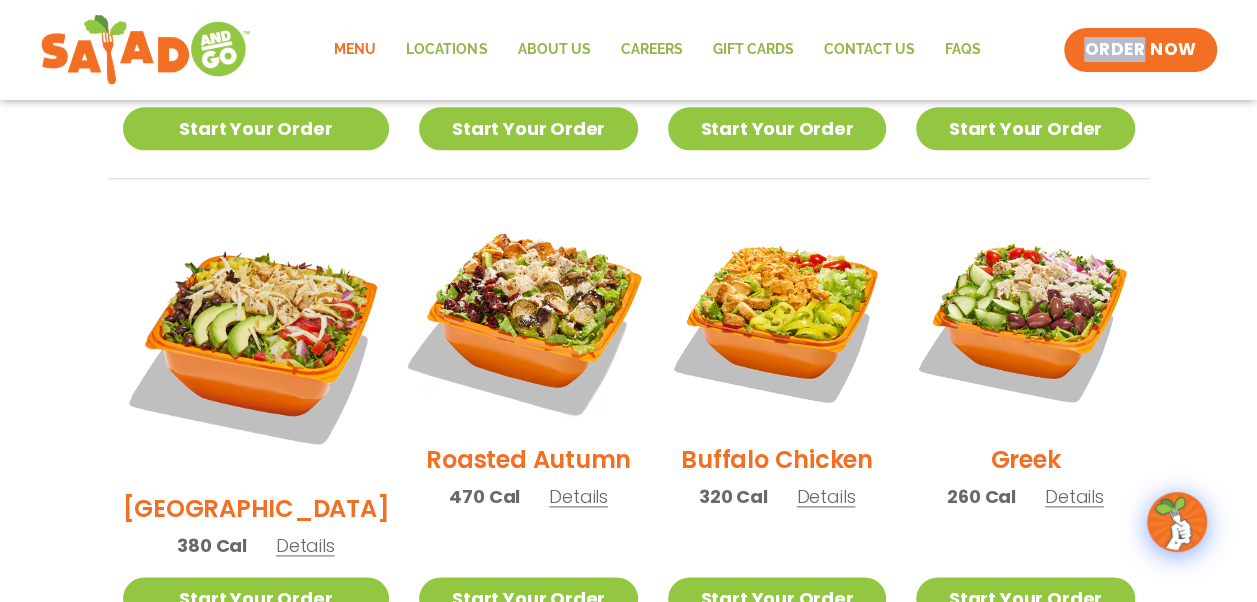 click at bounding box center (528, 318) 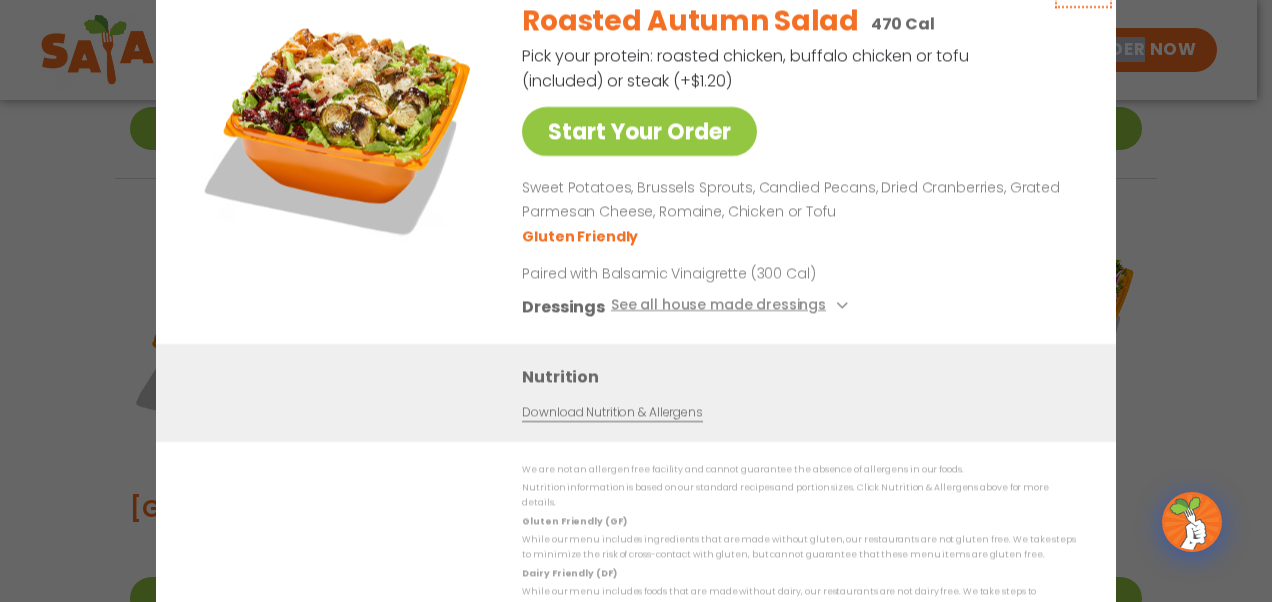 click at bounding box center [1083, -22] 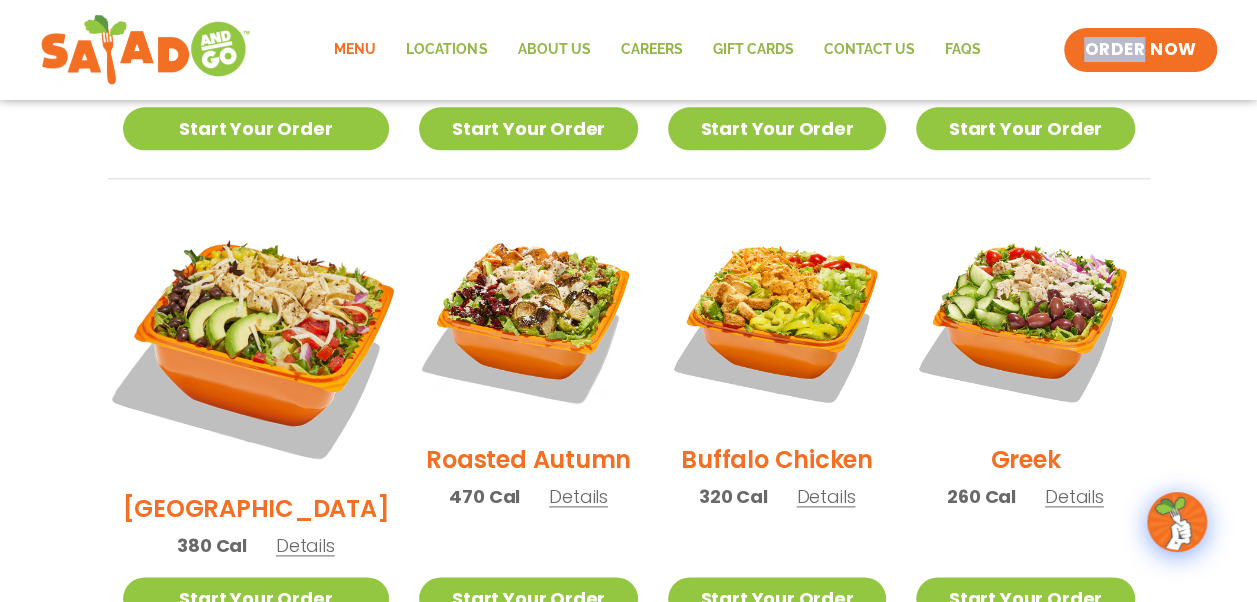 click at bounding box center [255, 342] 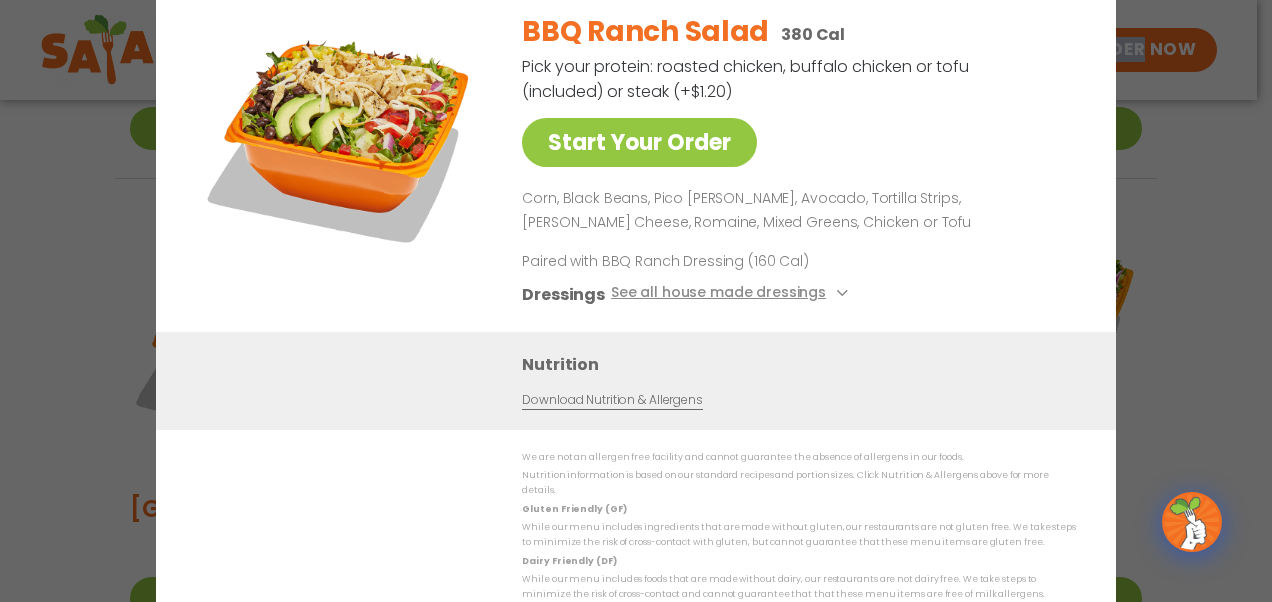 click at bounding box center [341, 136] 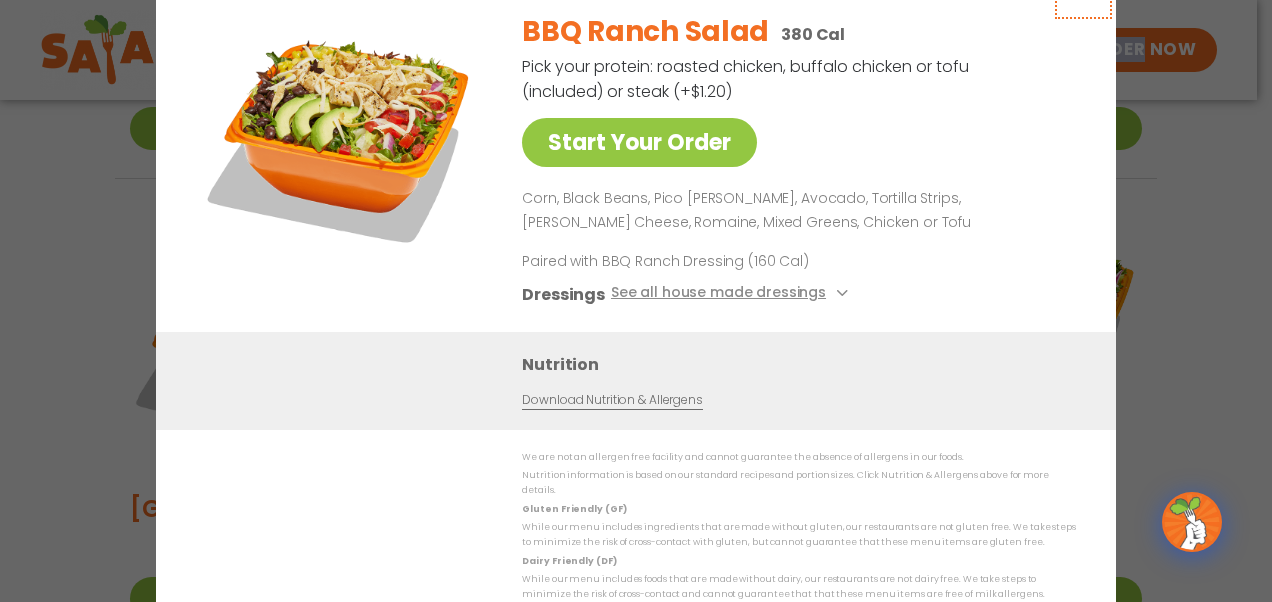 click at bounding box center (1083, -11) 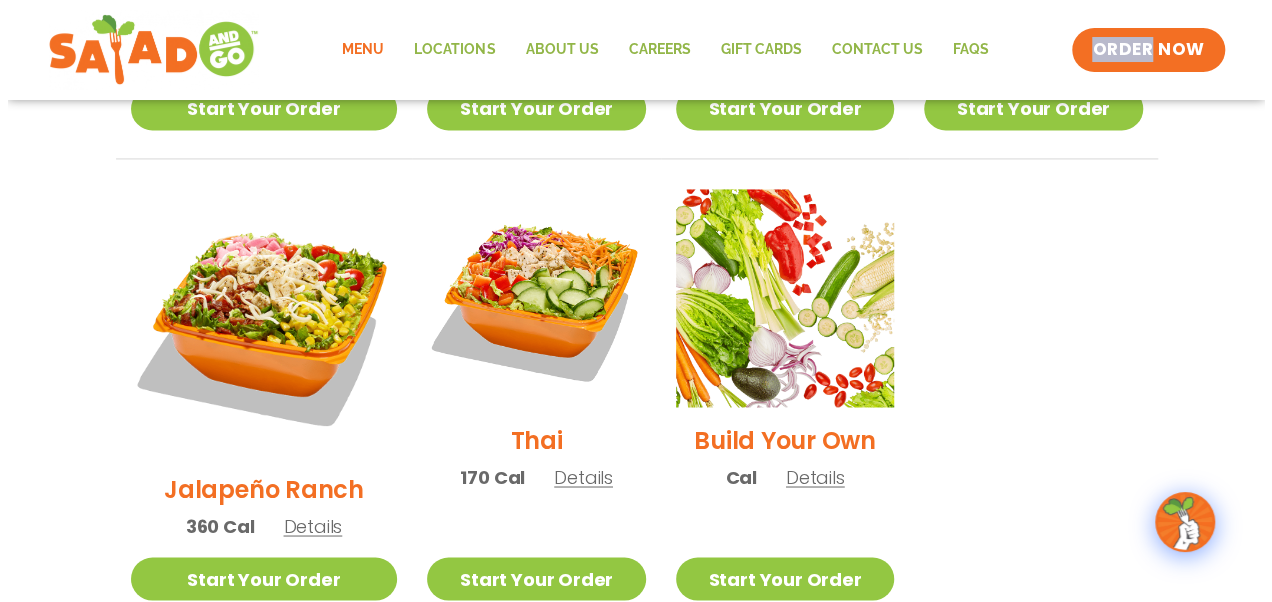 scroll, scrollTop: 1480, scrollLeft: 0, axis: vertical 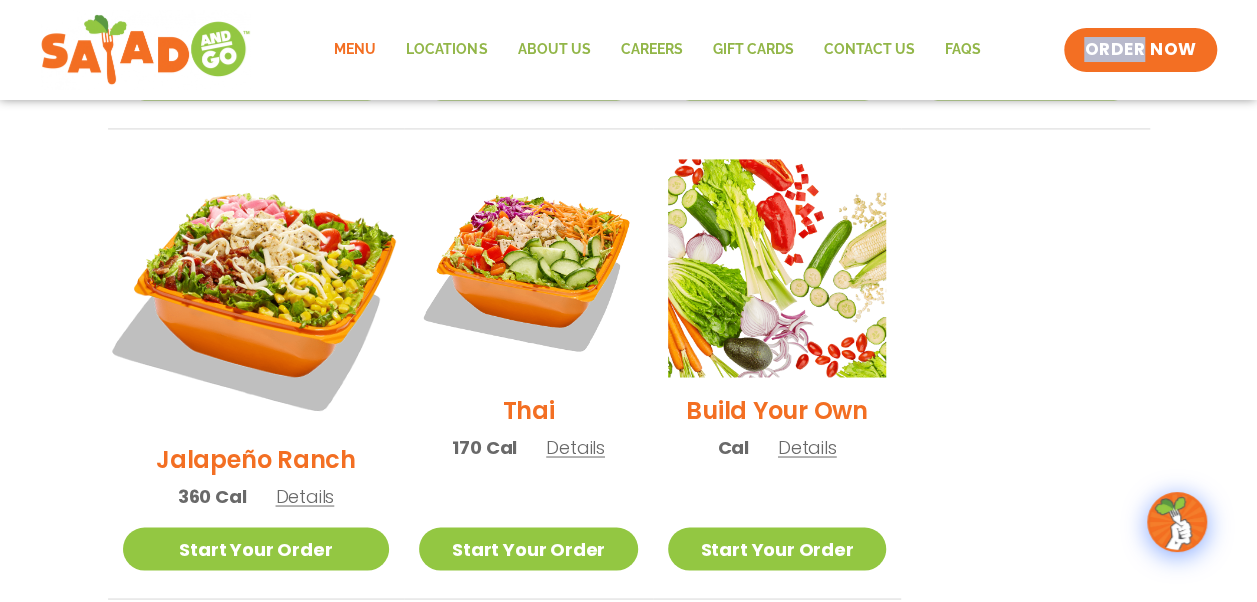 click at bounding box center [255, 292] 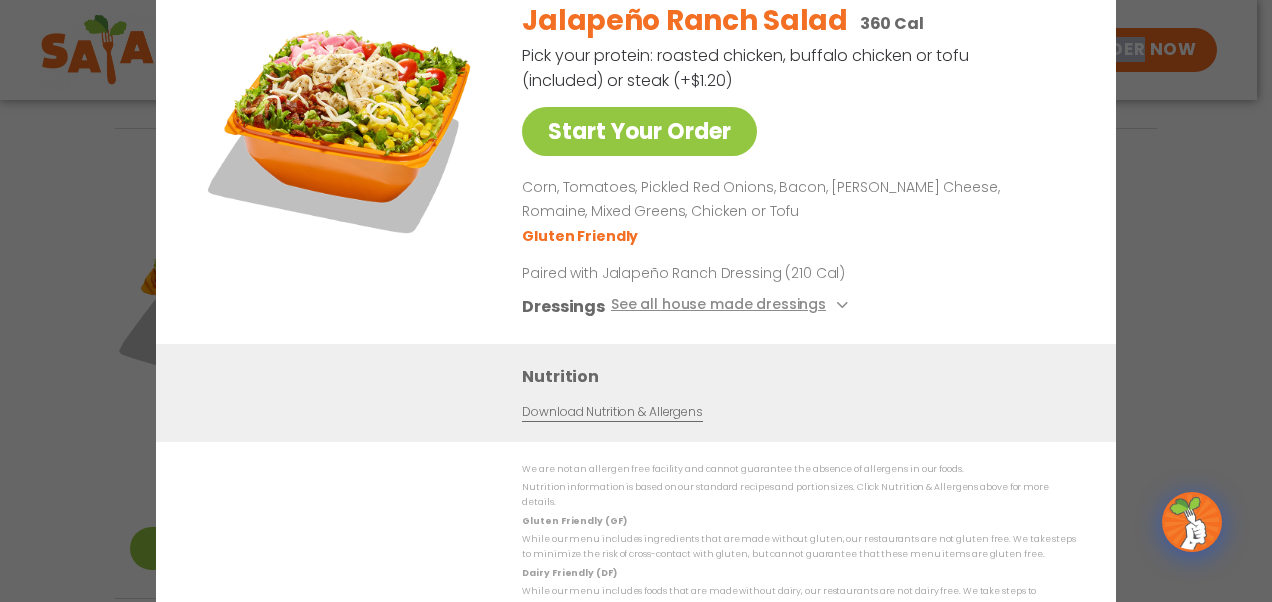 click at bounding box center [341, 125] 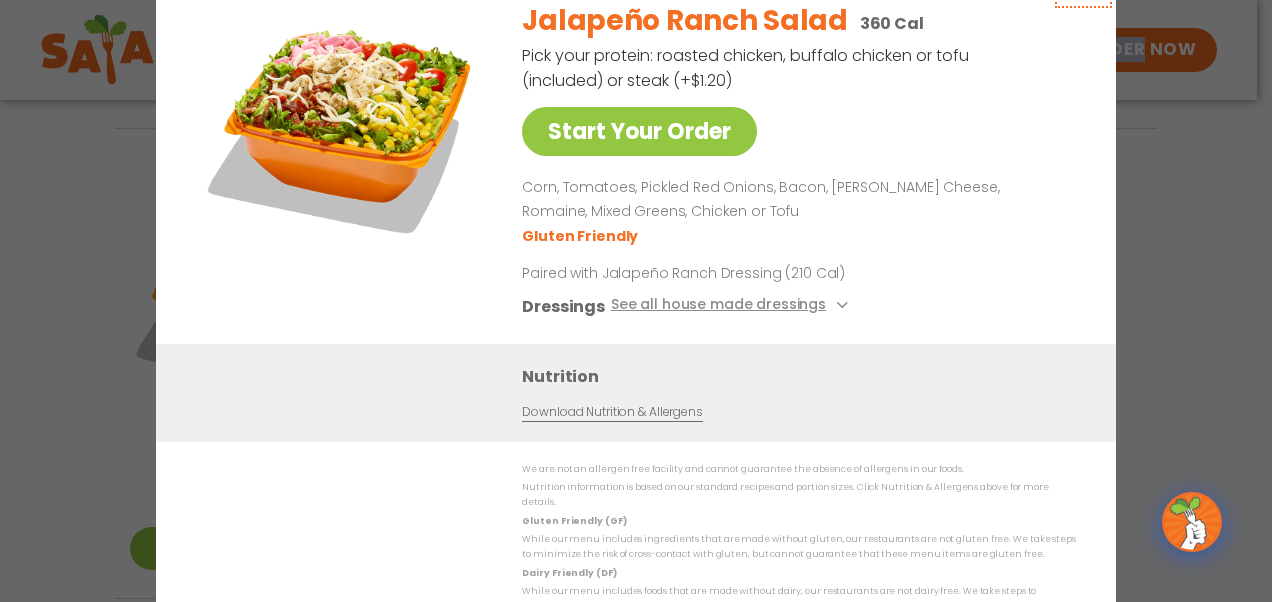 click at bounding box center [1083, -22] 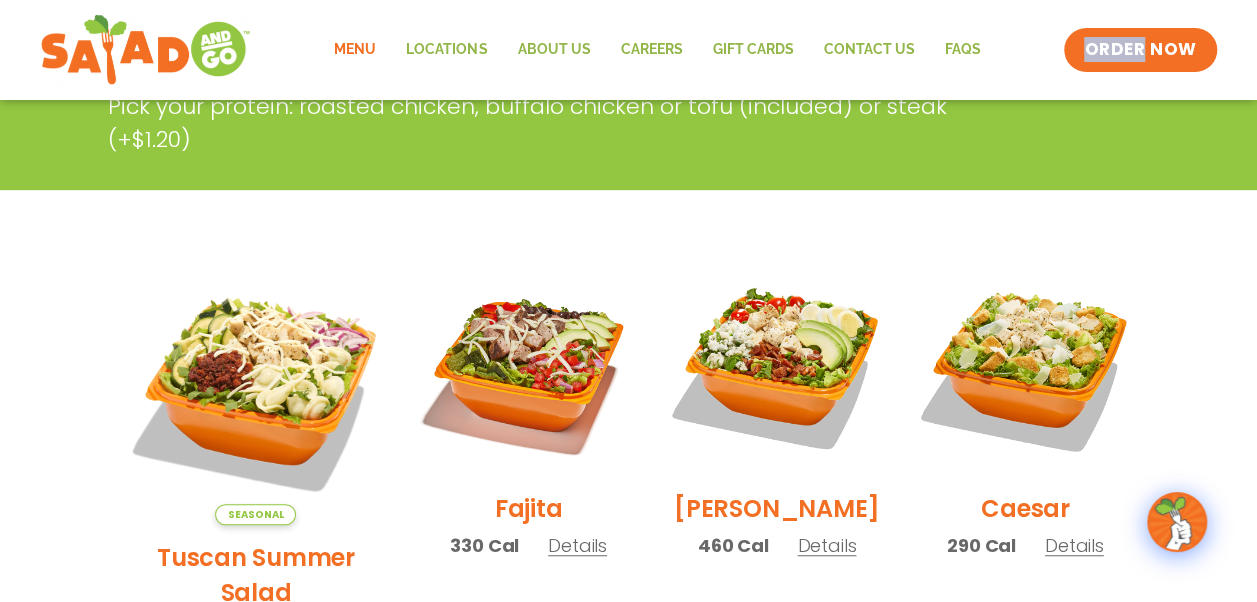 scroll, scrollTop: 446, scrollLeft: 0, axis: vertical 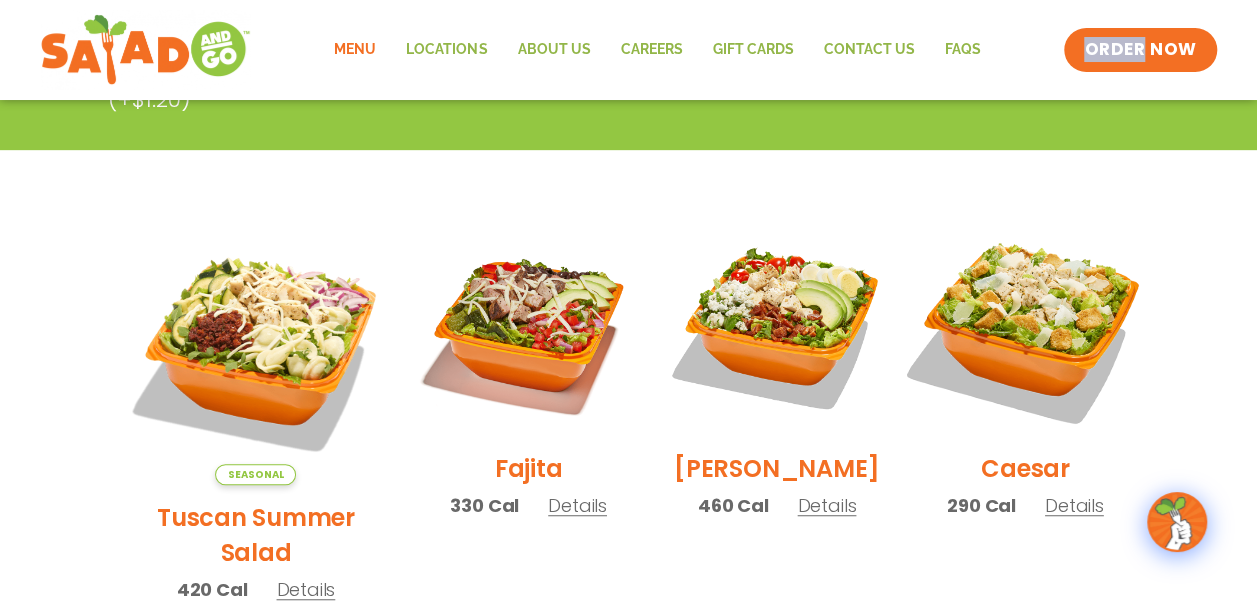 click at bounding box center [1025, 327] 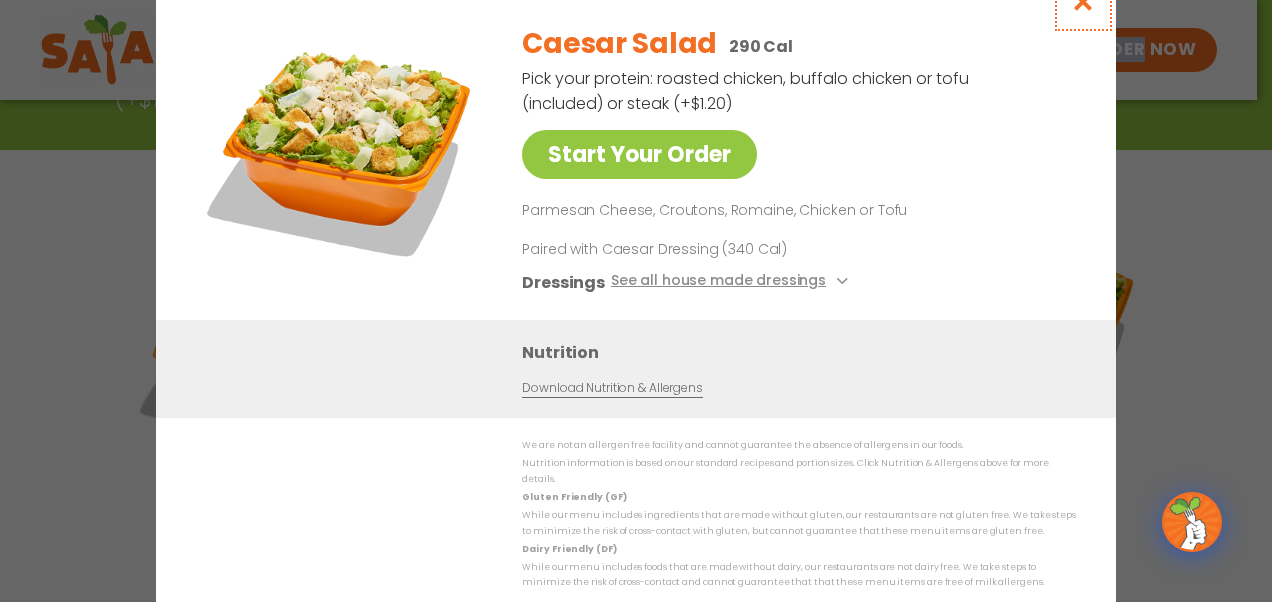 click at bounding box center (1083, 1) 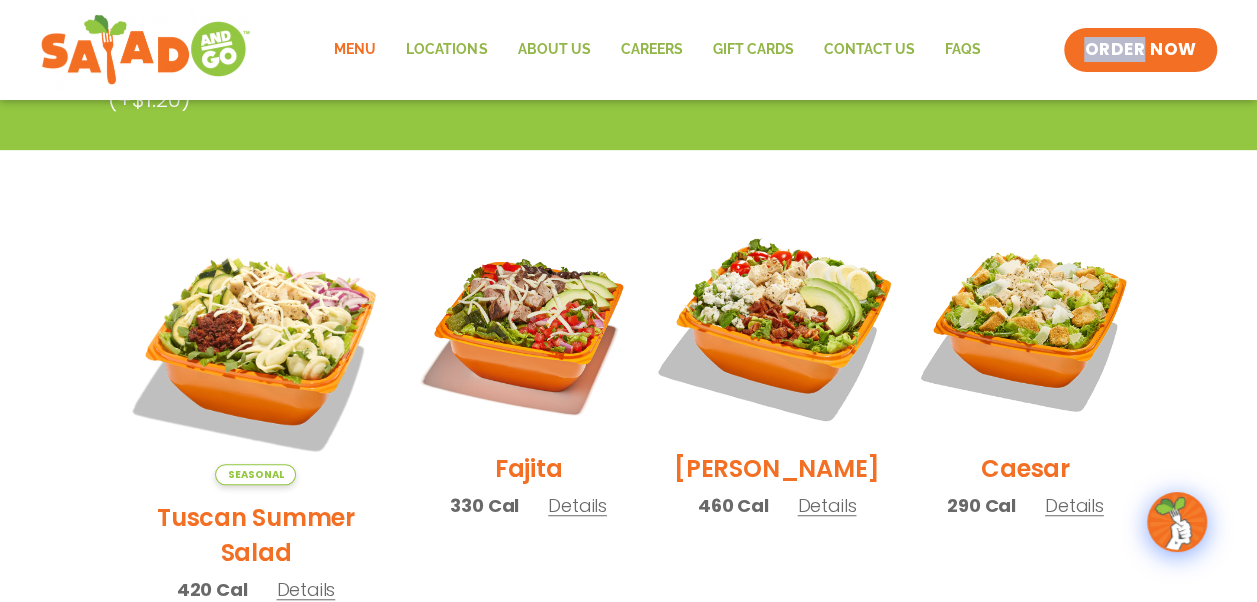 click at bounding box center (777, 327) 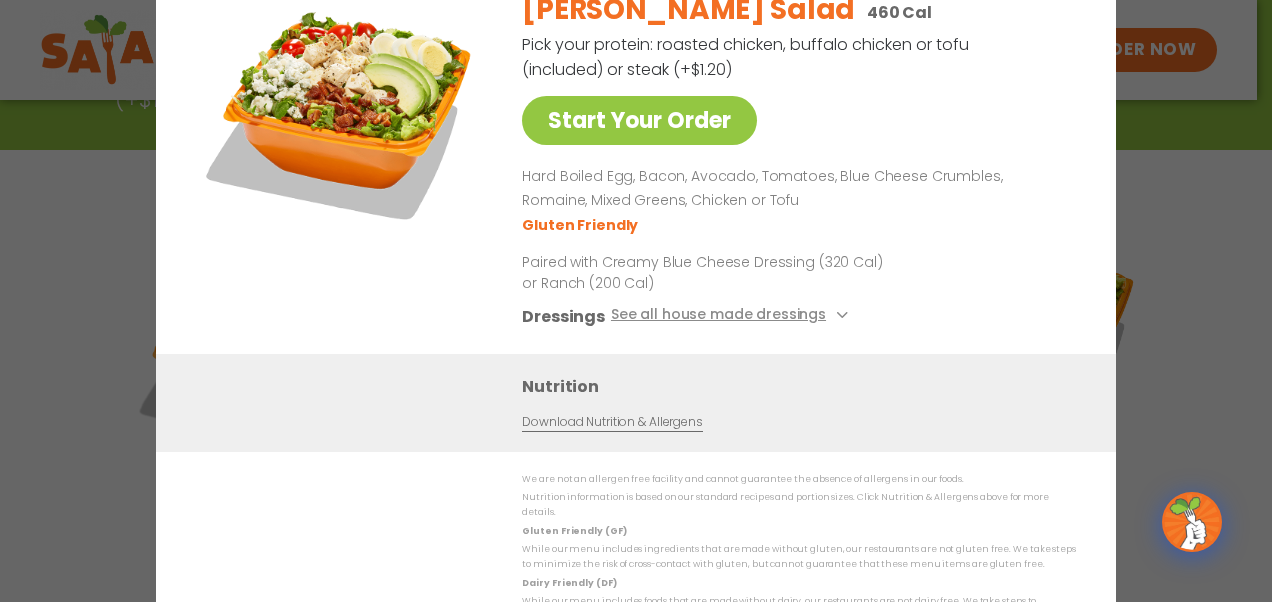 click on "Paired with Creamy Blue Cheese Dressing (320 Cal) or Ranch (200 Cal)" at bounding box center (707, 273) 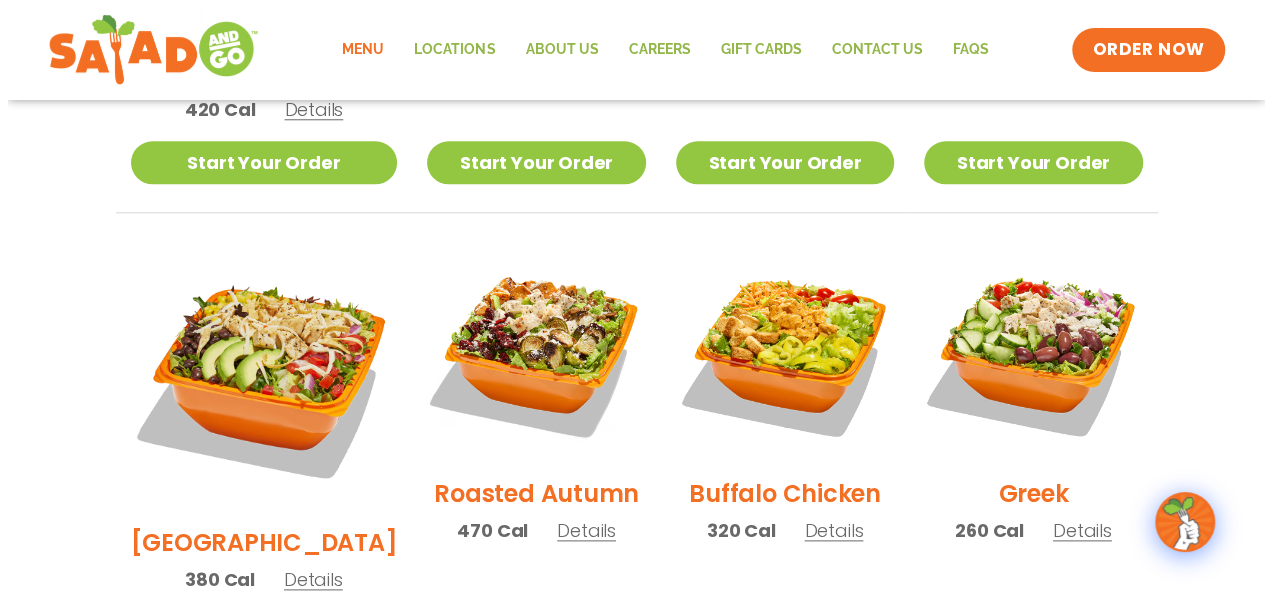 scroll, scrollTop: 966, scrollLeft: 0, axis: vertical 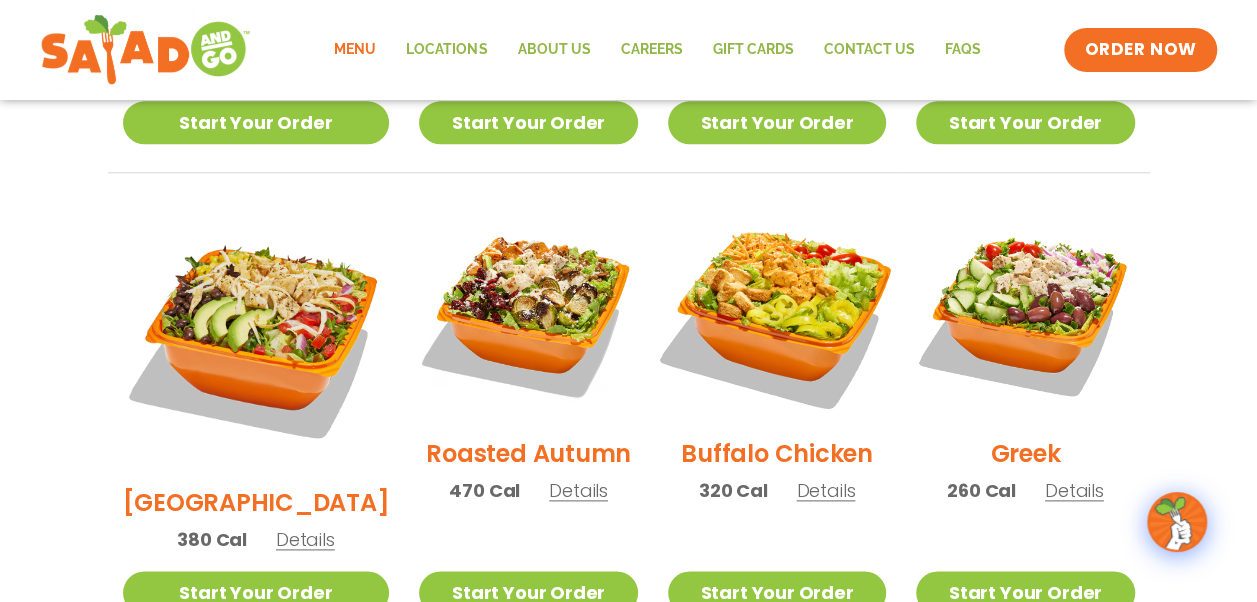 click at bounding box center (777, 312) 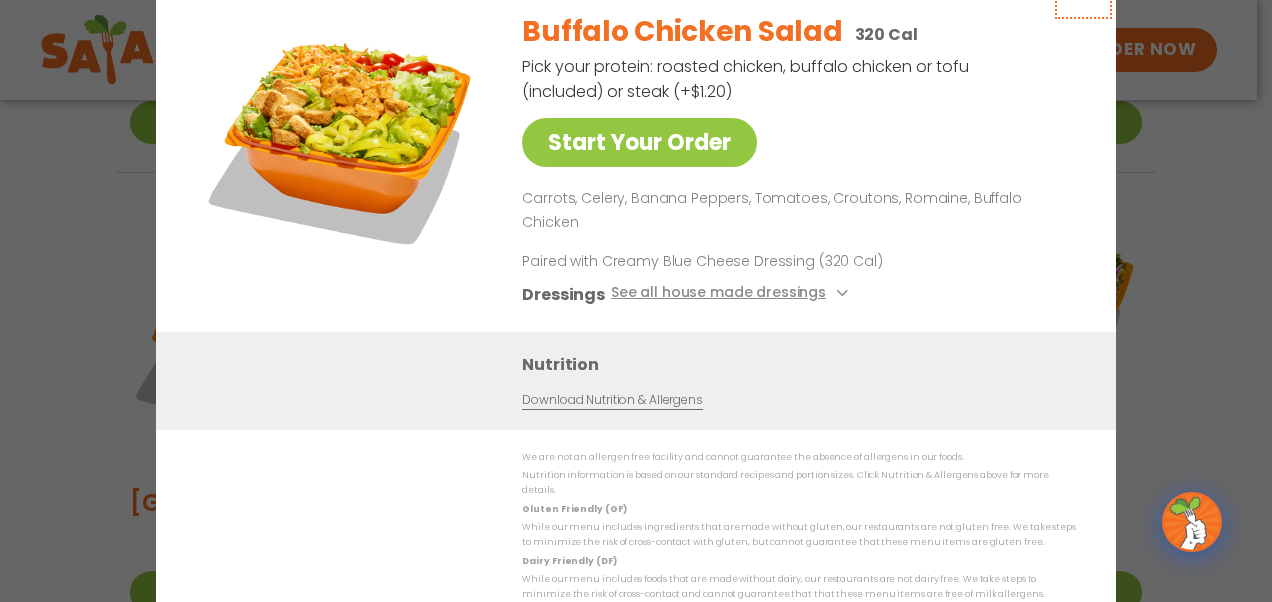 click at bounding box center [1083, -11] 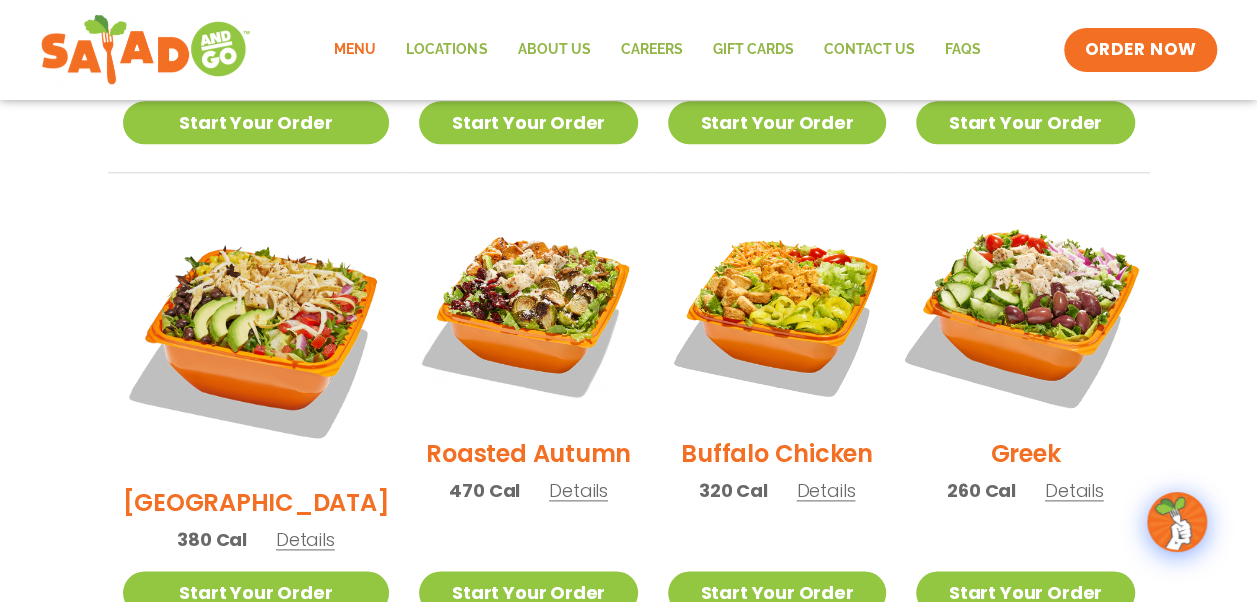 click at bounding box center (1025, 312) 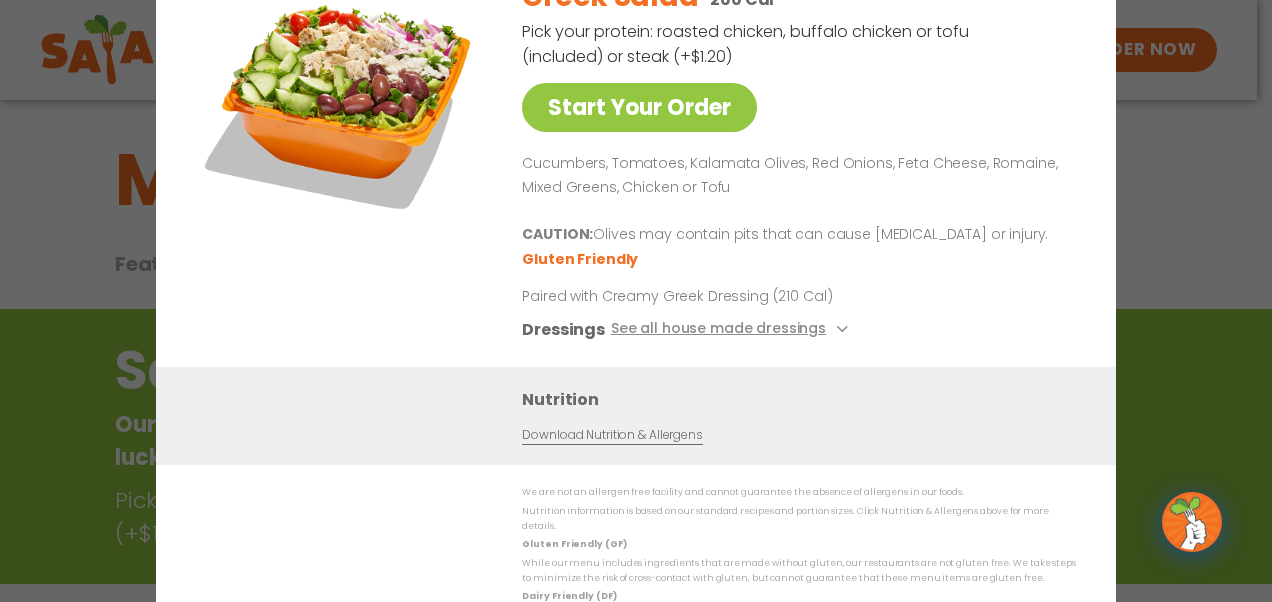 scroll, scrollTop: 0, scrollLeft: 0, axis: both 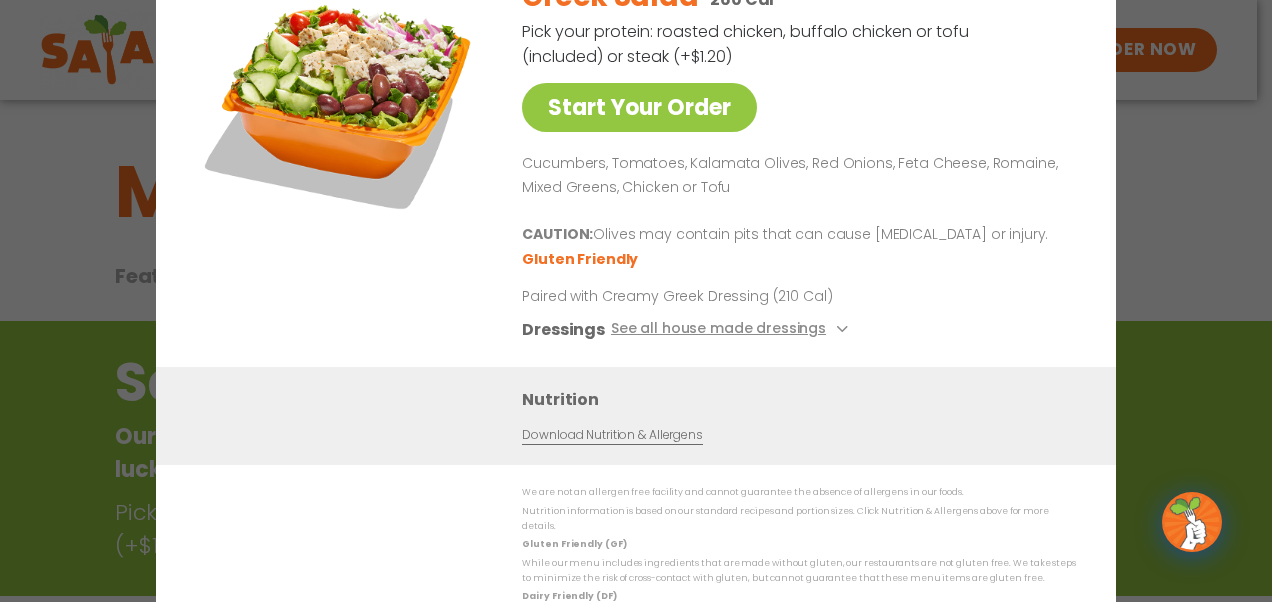 click on "Start Your Order Greek Salad  260 Cal  Pick your protein: roasted chicken, buffalo chicken or tofu (included) or steak (+$1.20)   Start Your Order Cucumbers, Tomatoes, Kalamata Olives, Red Onions, Feta Cheese, Romaine, Mixed Greens, Chicken or Tofu   CAUTION:  Olives may contain pits that can cause [MEDICAL_DATA] or injury. Gluten Friendly Paired with Creamy Greek Dressing (210 Cal) Dressings   See all house made dressings    Creamy Greek GF   Balsamic Vinaigrette GF DF V   BBQ Ranch [PERSON_NAME] GF   Creamy Blue Cheese GF   Jalapeño Ranch GF   Ranch GF   Thai Peanut GF DF Nutrition   Download Nutrition & Allergens We are not an allergen free facility and cannot guarantee the absence of allergens in our foods. Nutrition information is based on our standard recipes and portion sizes. Click Nutrition & Allergens above for more details. Gluten Friendly (GF) Dairy Friendly (DF)" at bounding box center (636, 301) 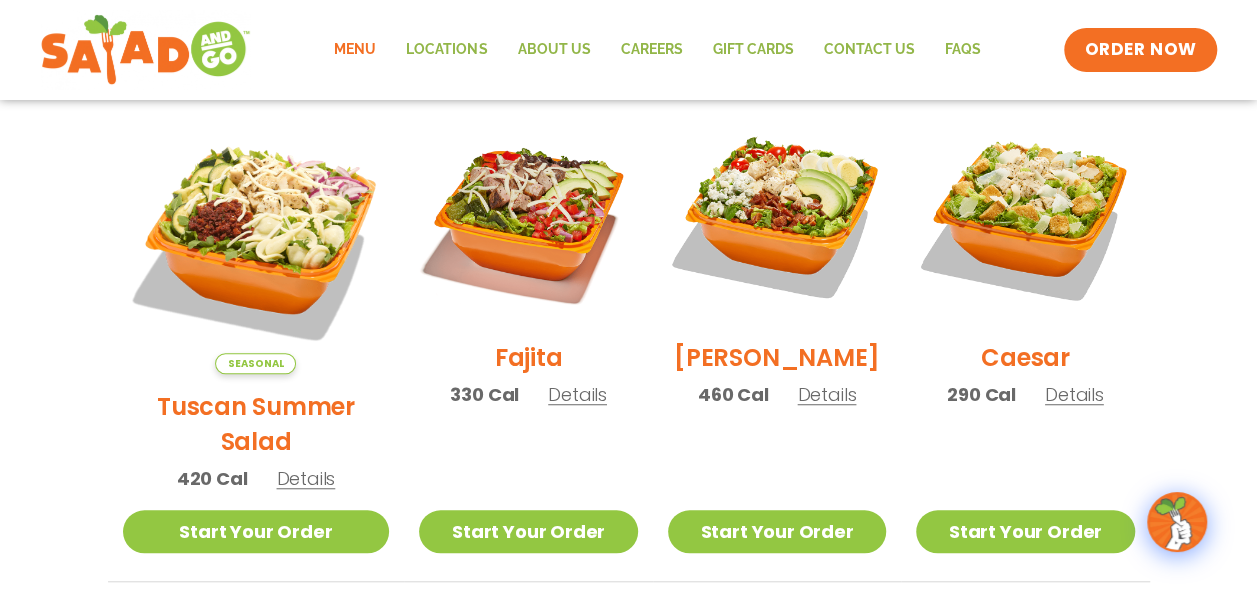 scroll, scrollTop: 600, scrollLeft: 0, axis: vertical 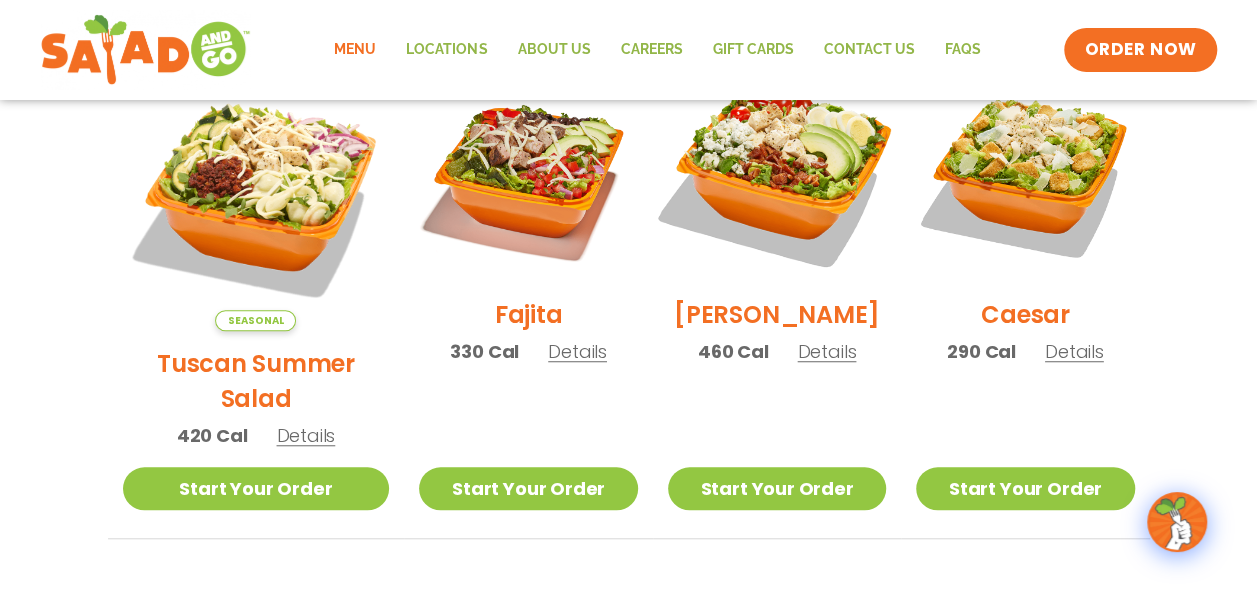 click at bounding box center (777, 173) 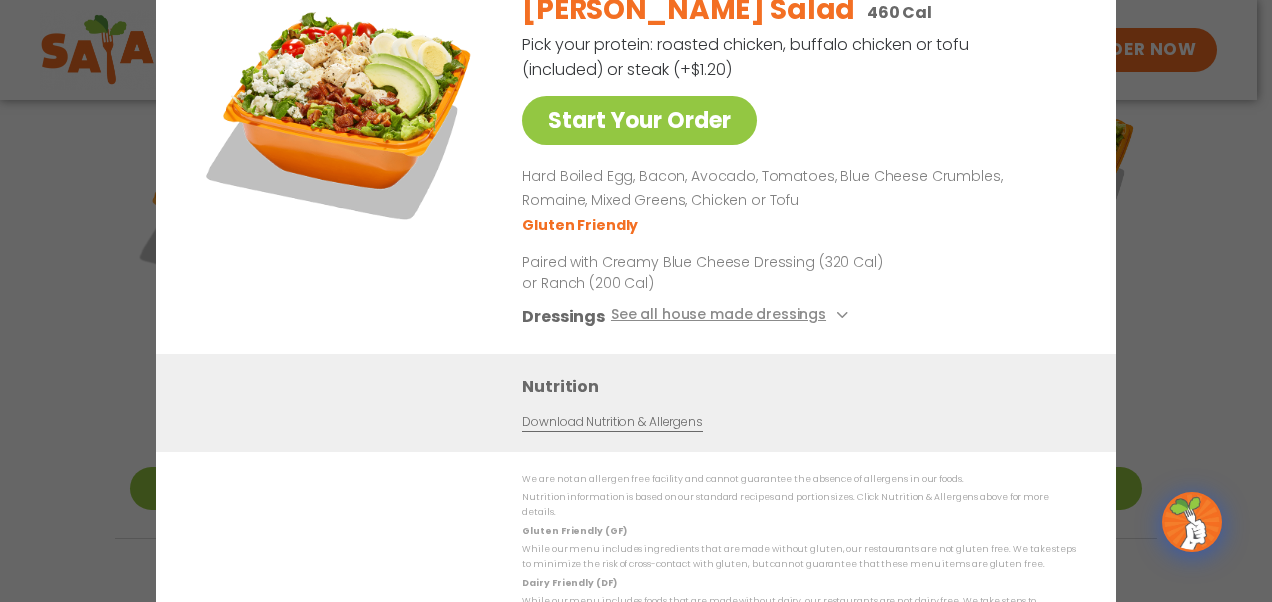 click at bounding box center [1083, -33] 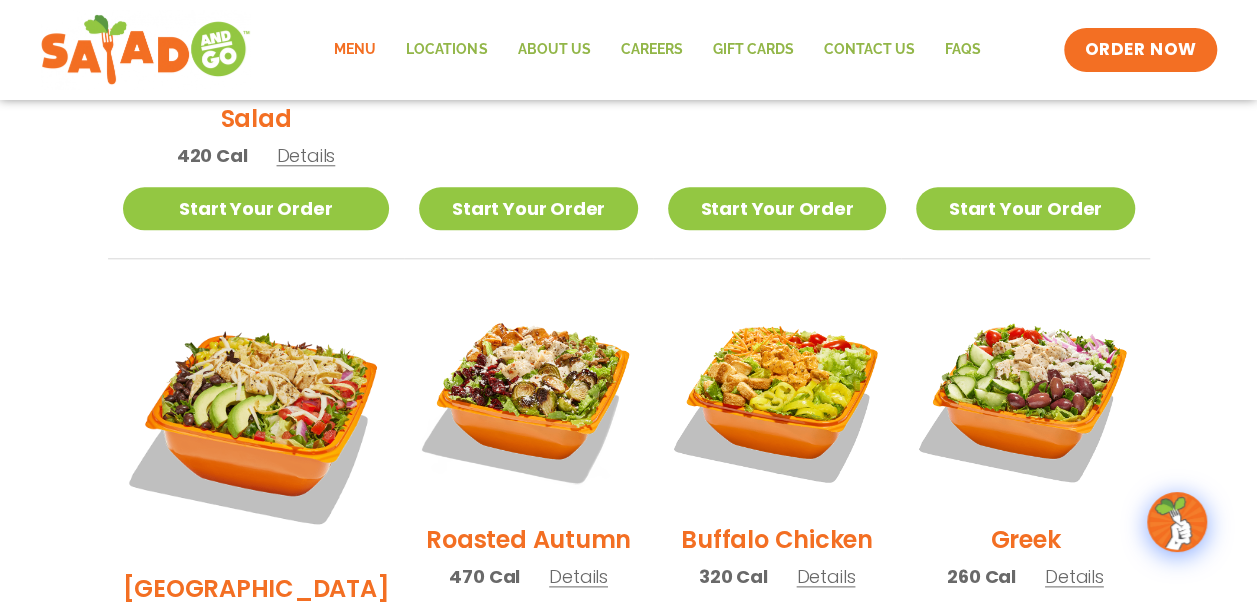 scroll, scrollTop: 920, scrollLeft: 0, axis: vertical 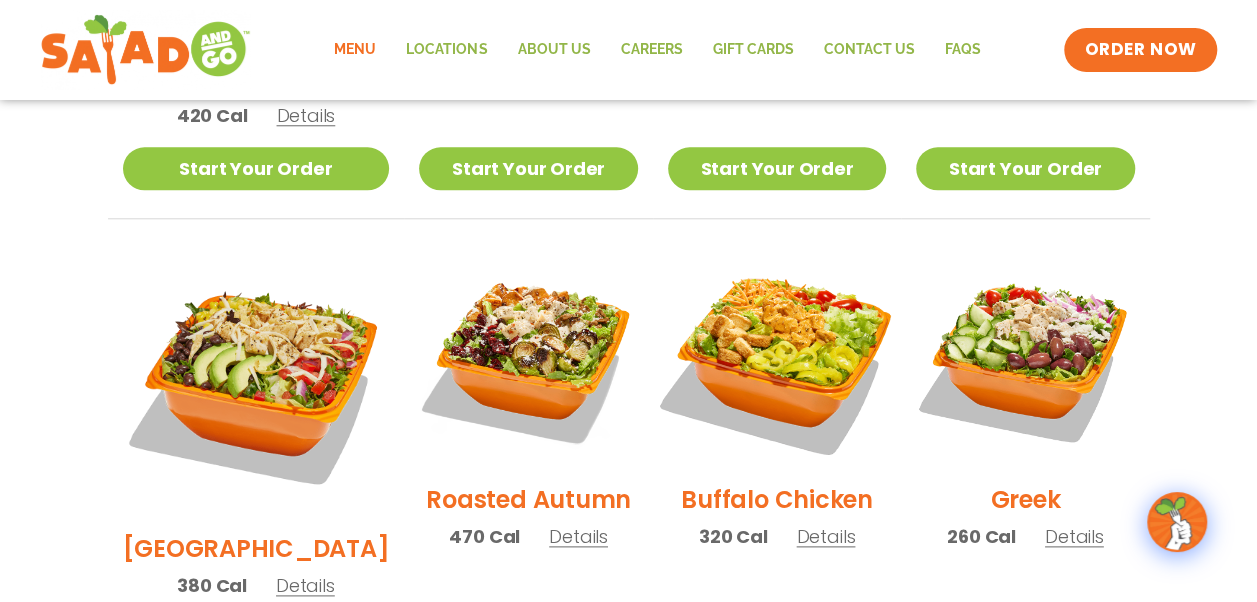 click at bounding box center [777, 358] 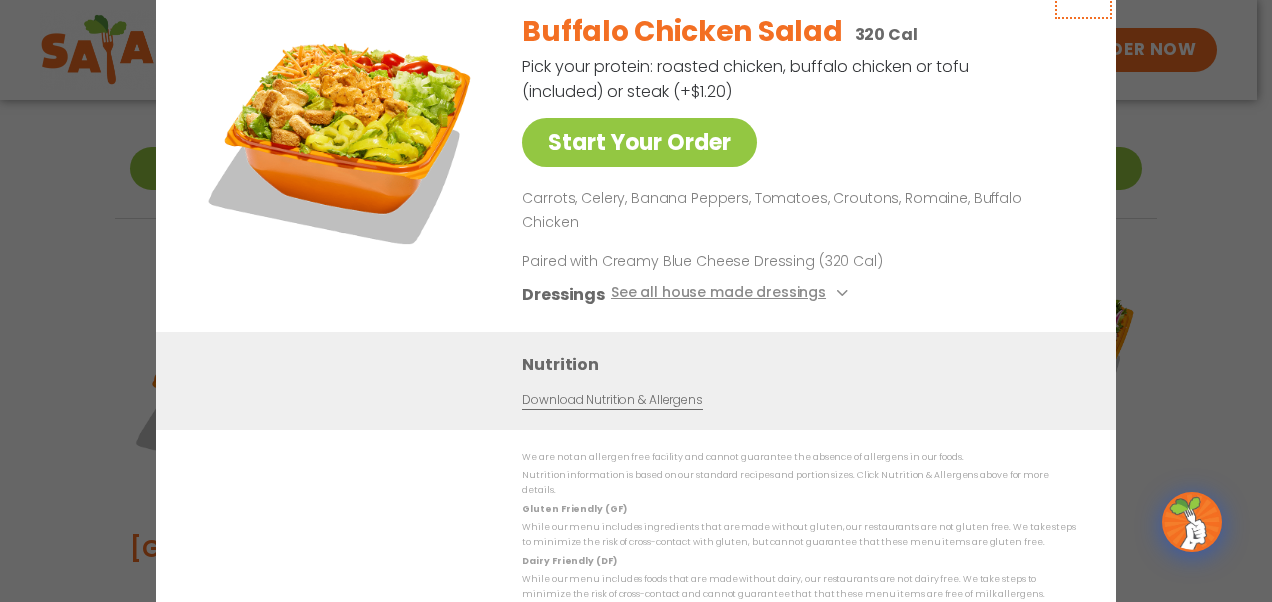 click at bounding box center (1083, -11) 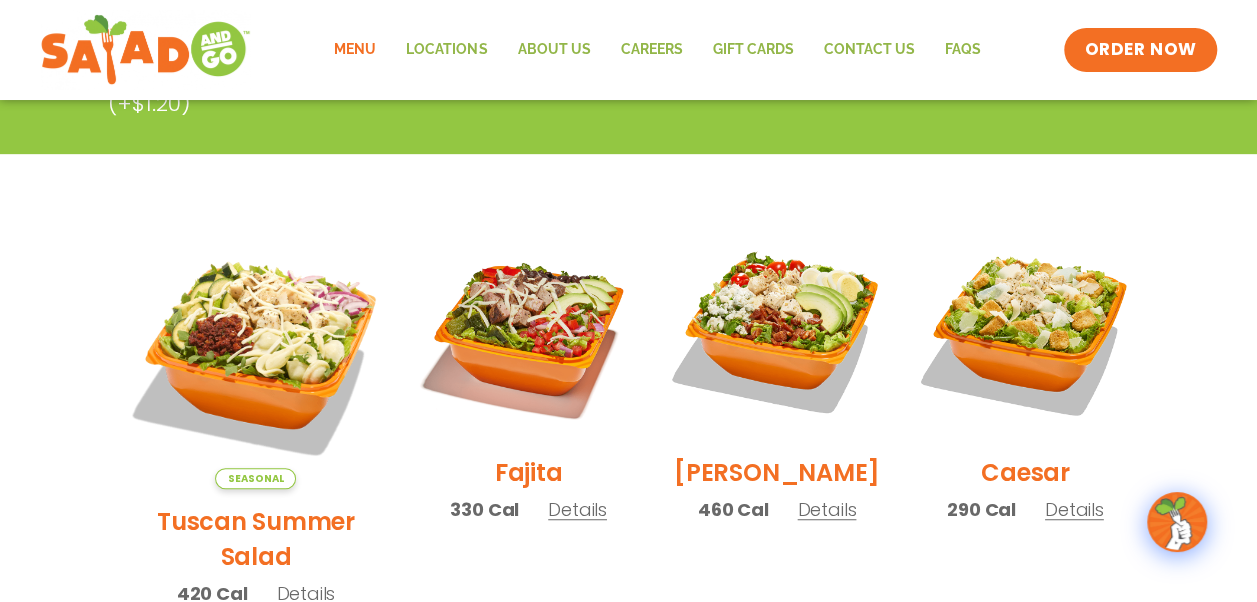 scroll, scrollTop: 440, scrollLeft: 0, axis: vertical 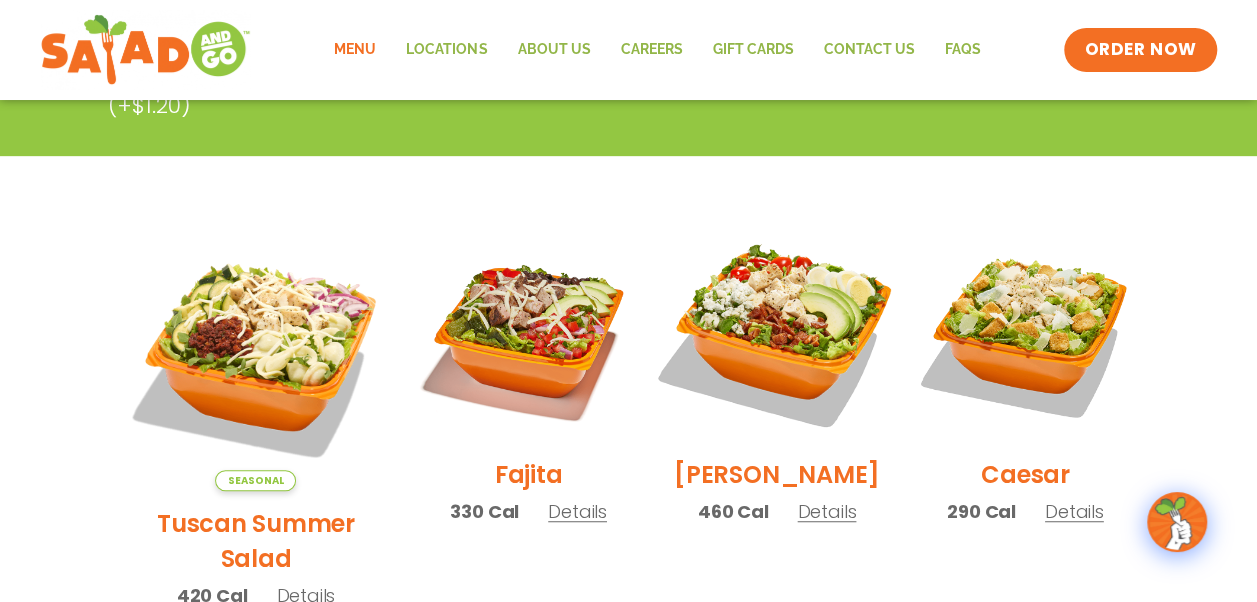 click at bounding box center [777, 333] 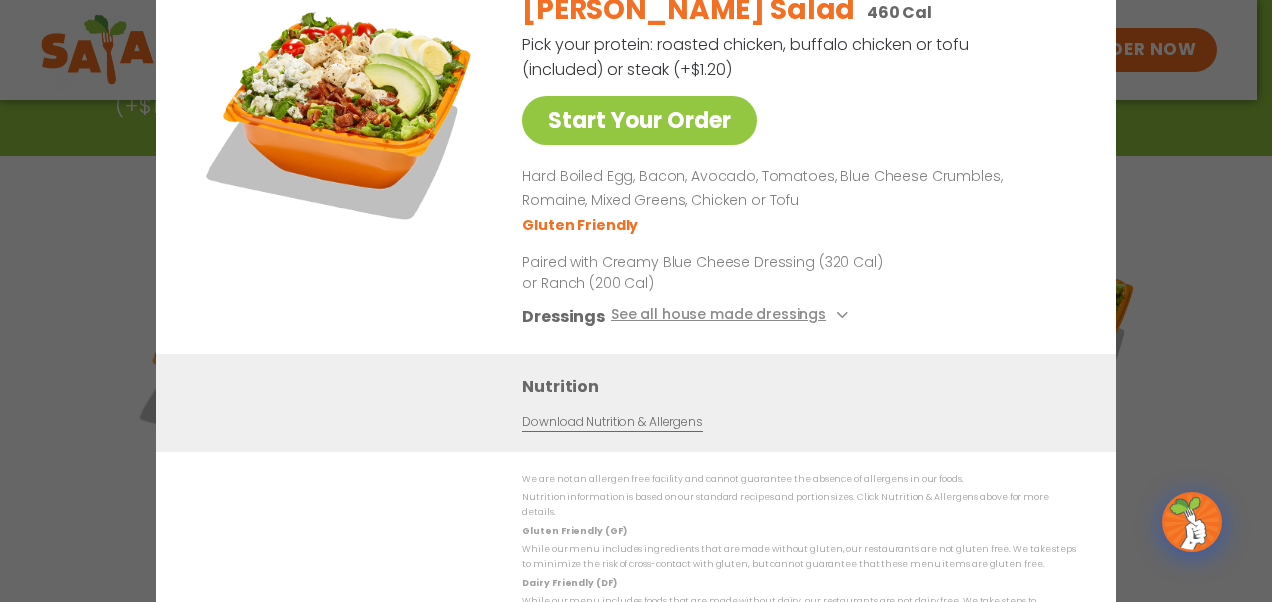 click at bounding box center (1083, -33) 